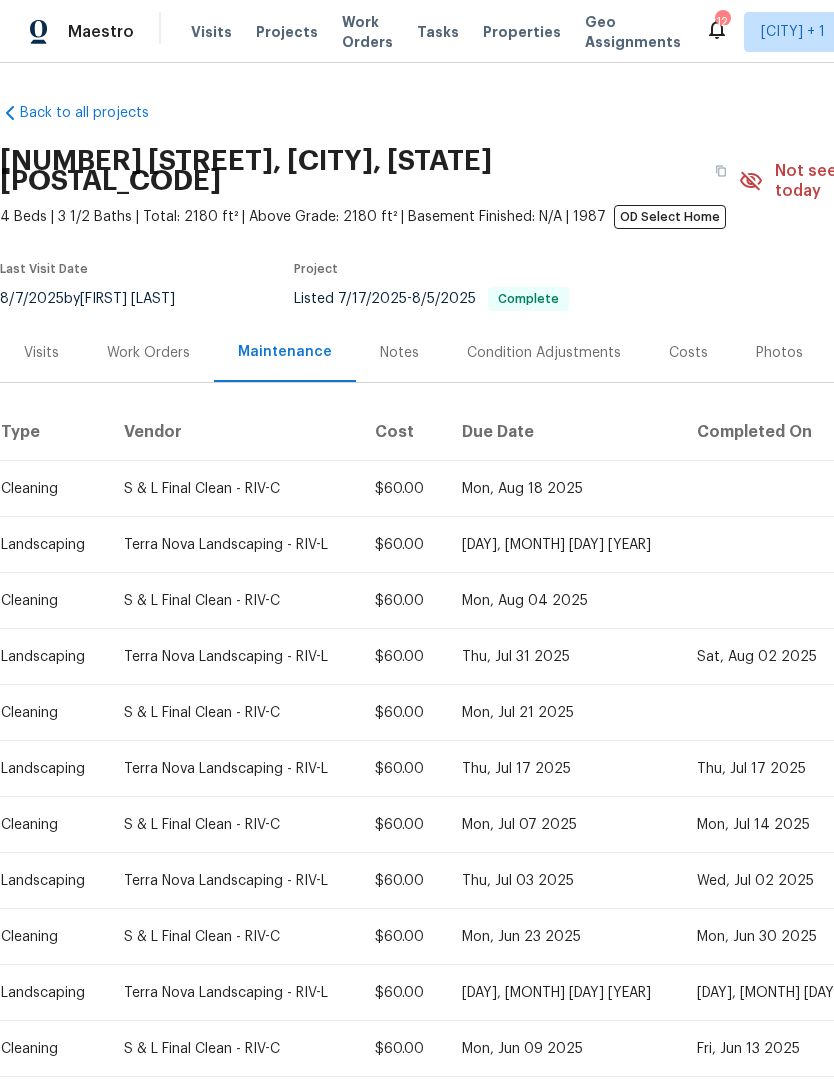 scroll, scrollTop: 0, scrollLeft: 0, axis: both 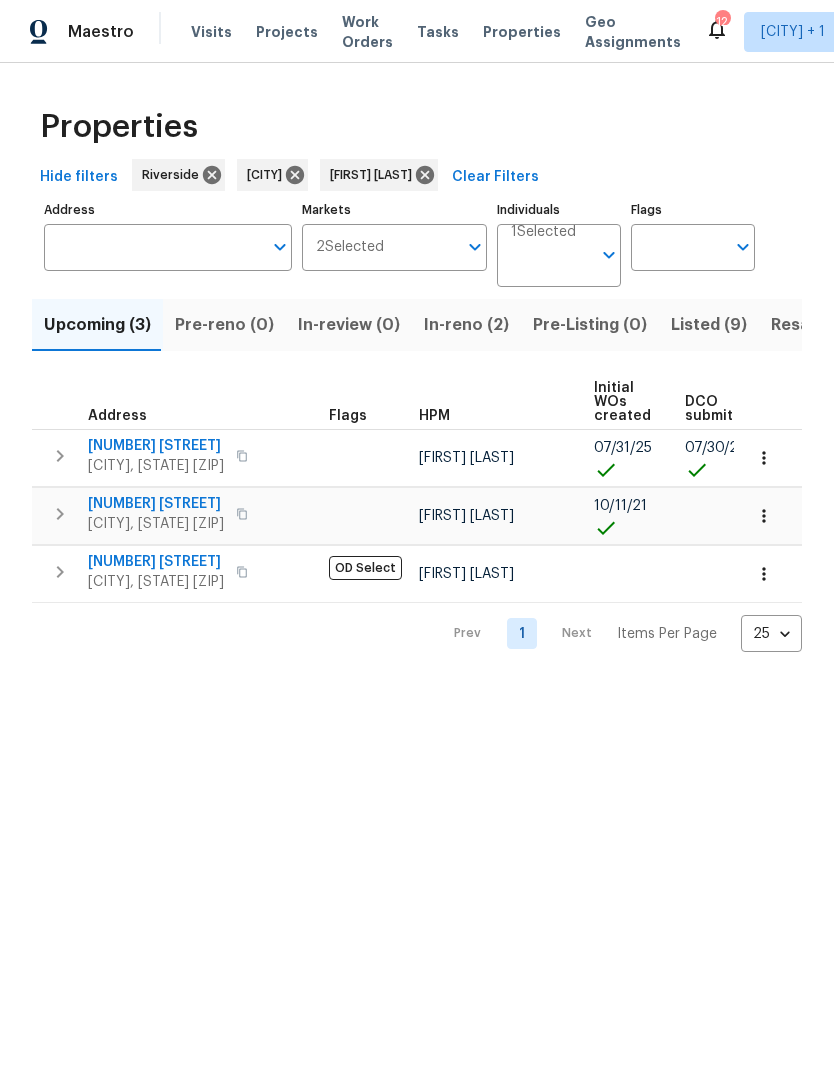 click on "8062 Holland Park St" at bounding box center [156, 446] 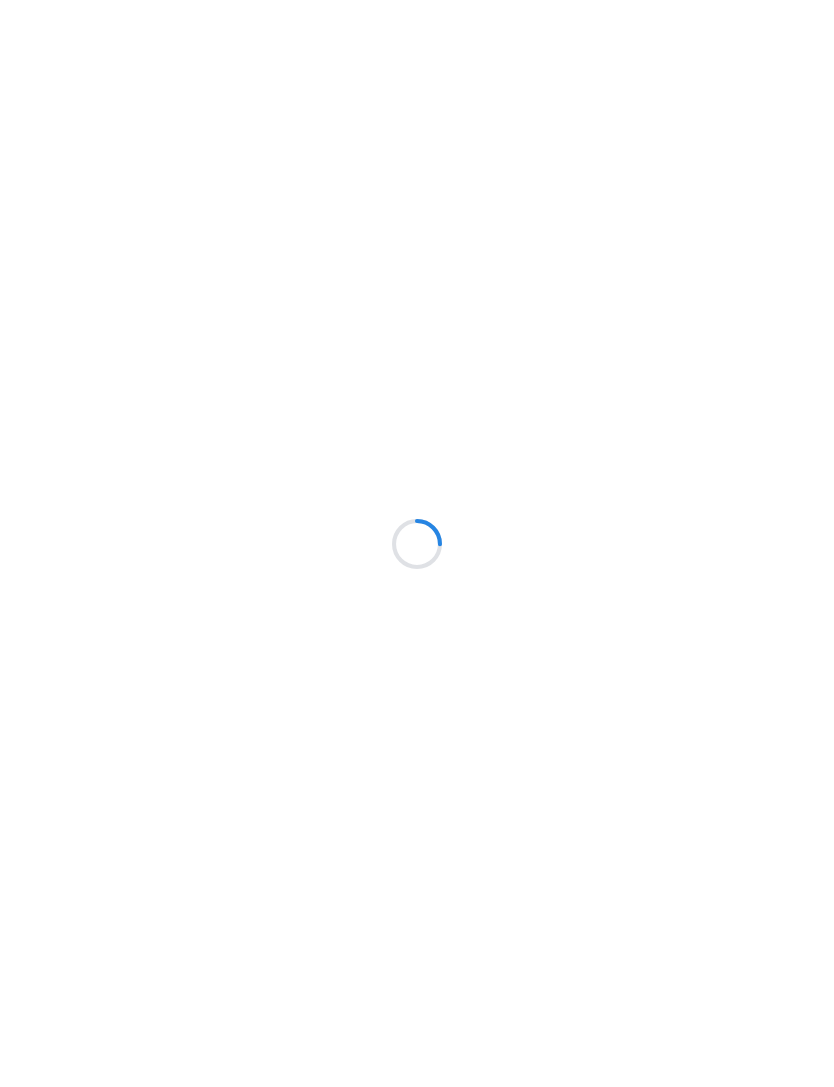 scroll, scrollTop: 0, scrollLeft: 0, axis: both 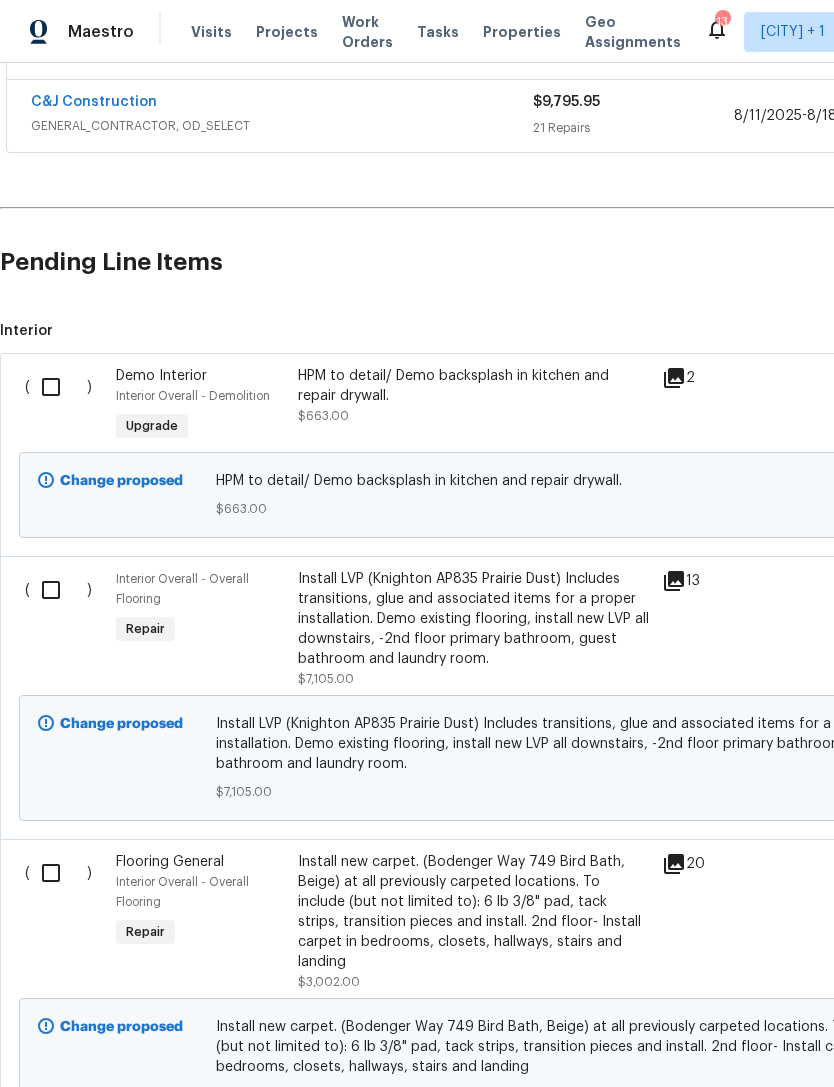 click at bounding box center (58, 387) 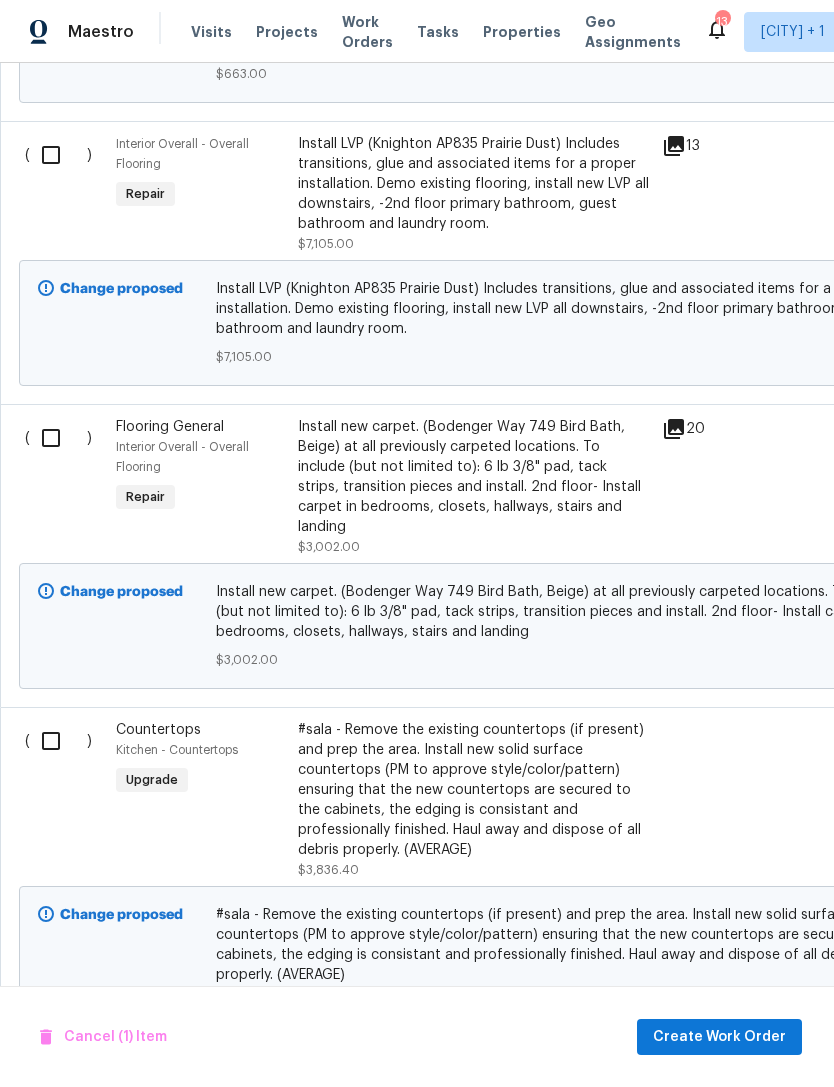 scroll, scrollTop: 967, scrollLeft: 0, axis: vertical 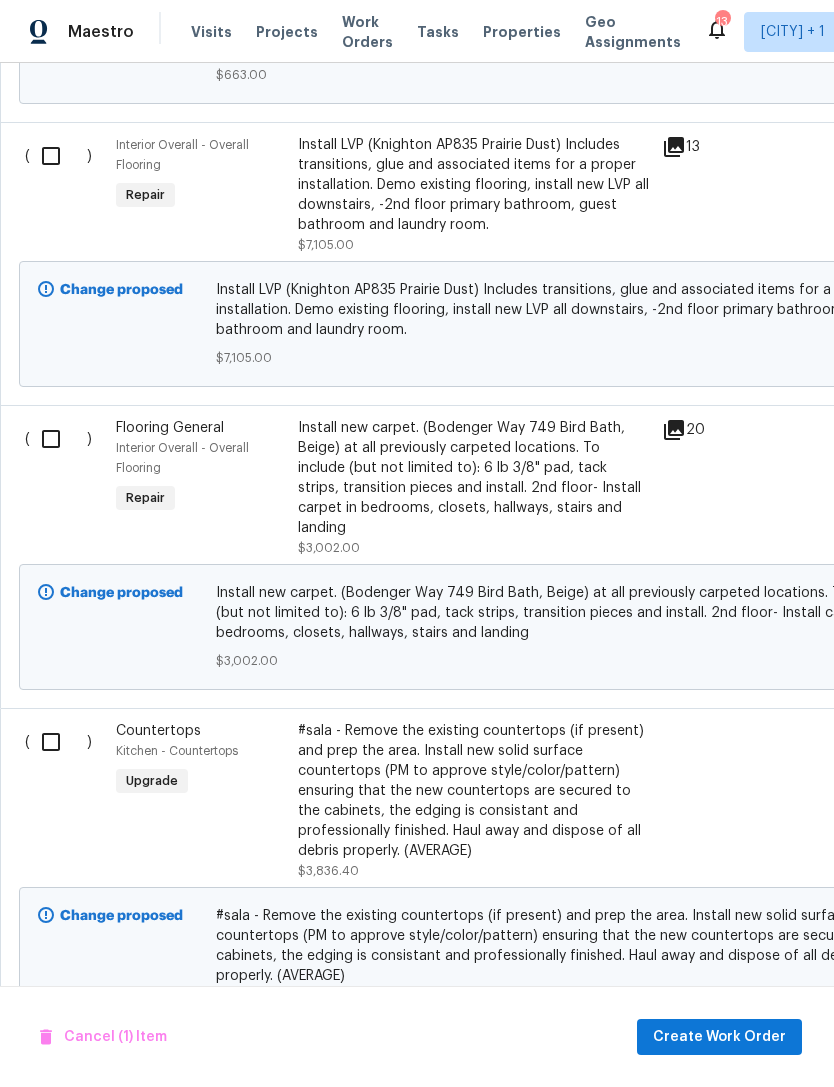 click at bounding box center [58, 742] 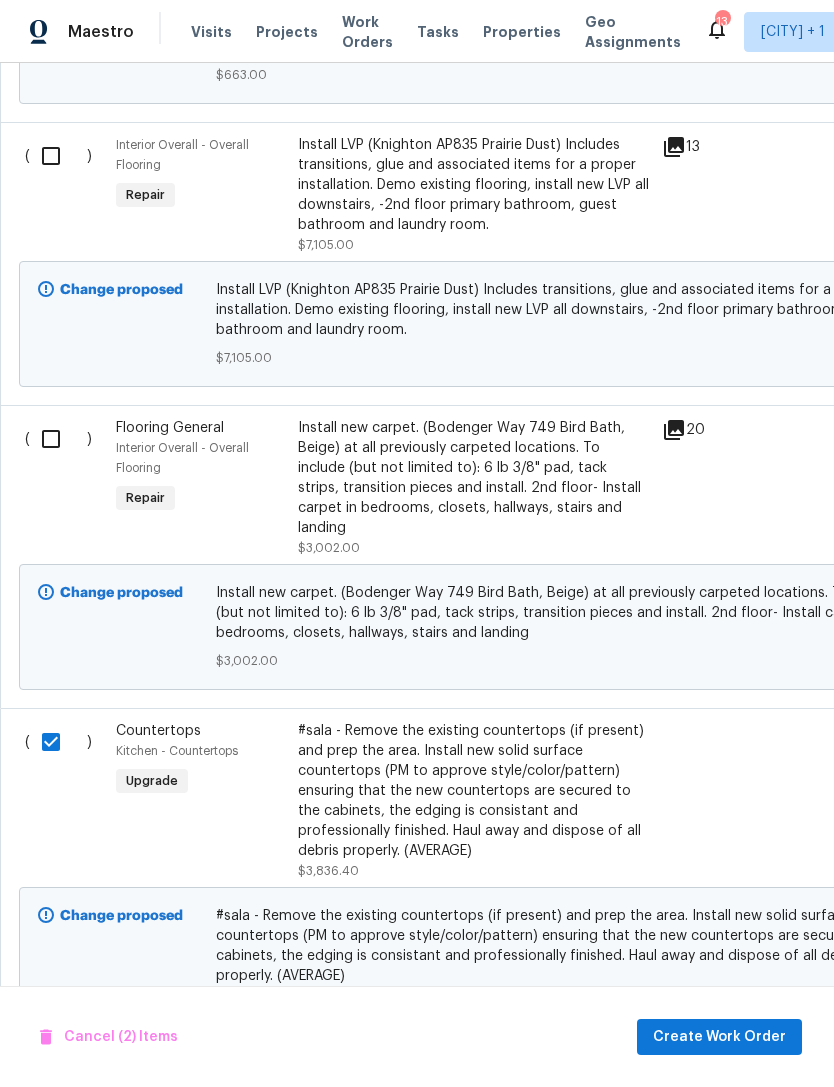 scroll, scrollTop: 967, scrollLeft: 0, axis: vertical 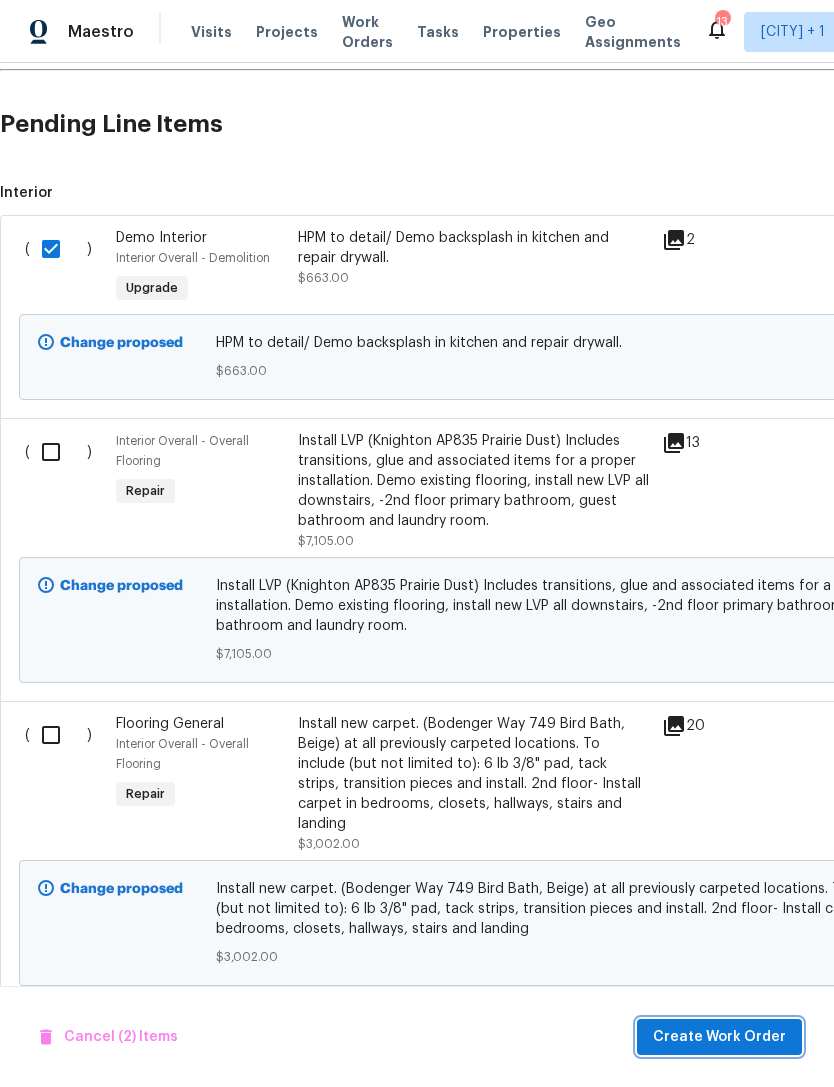 click on "Create Work Order" at bounding box center (719, 1037) 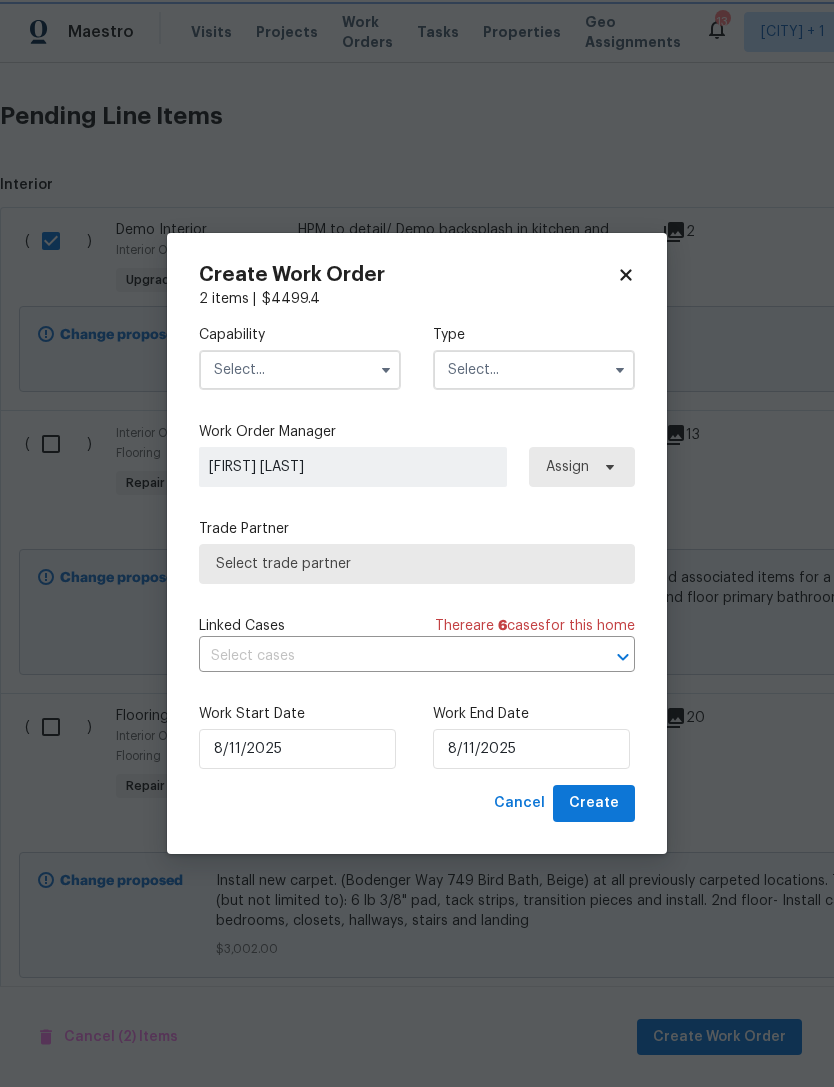 scroll, scrollTop: 681, scrollLeft: 0, axis: vertical 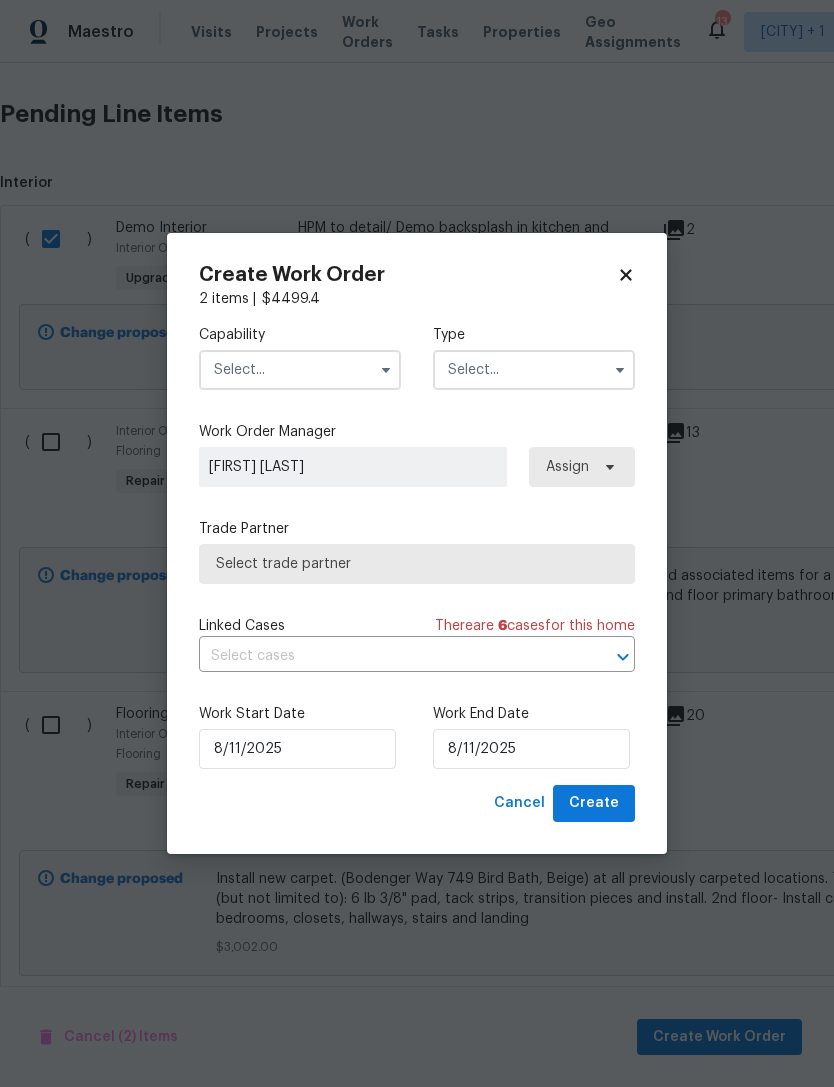 click at bounding box center (300, 370) 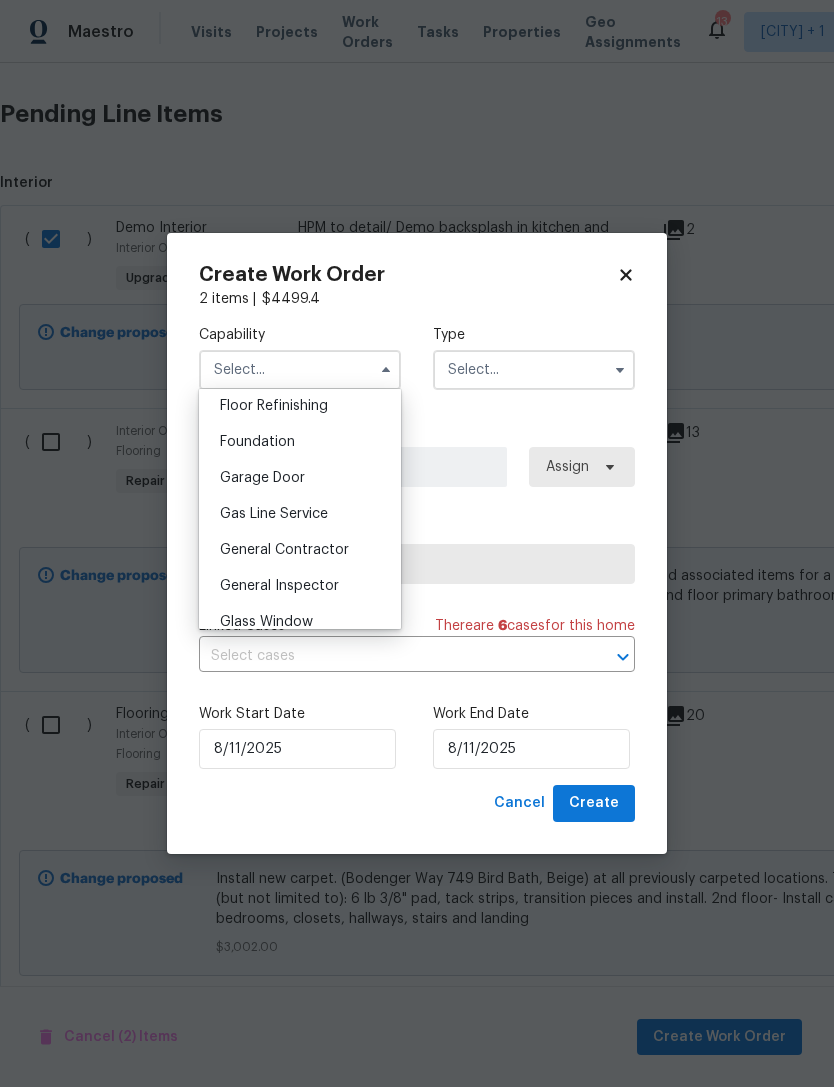 scroll, scrollTop: 823, scrollLeft: 0, axis: vertical 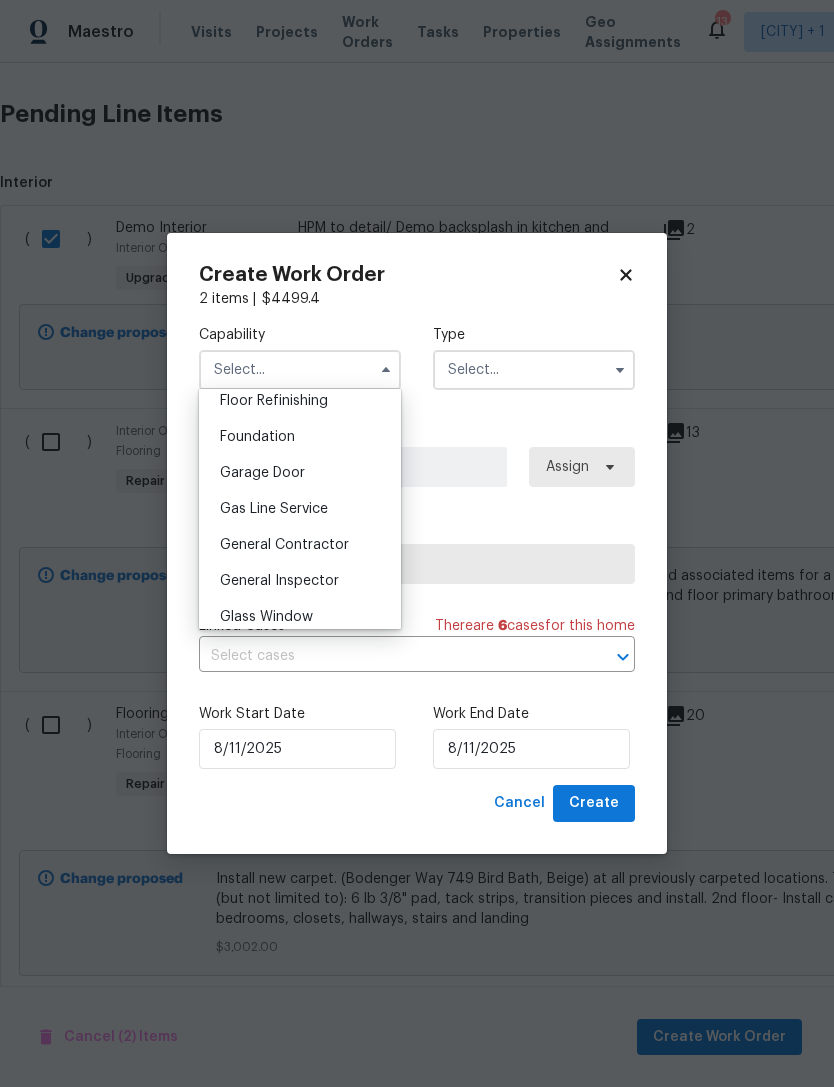click on "General Contractor" at bounding box center [284, 545] 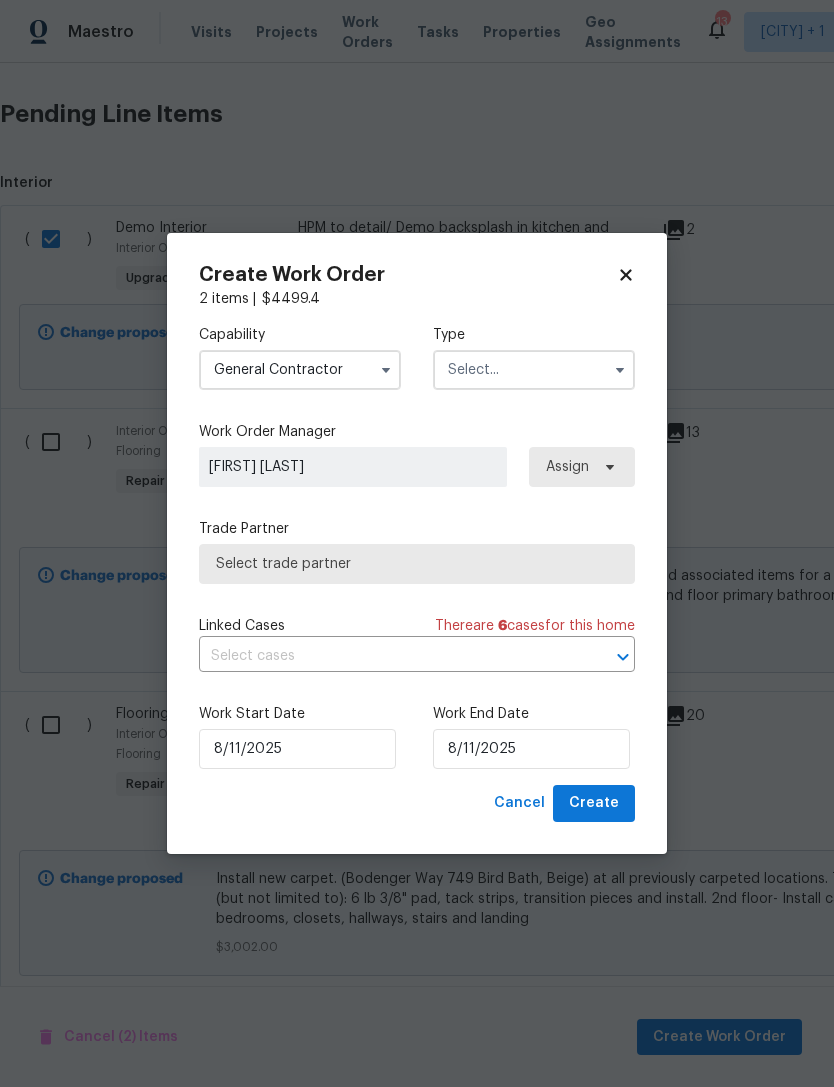 click 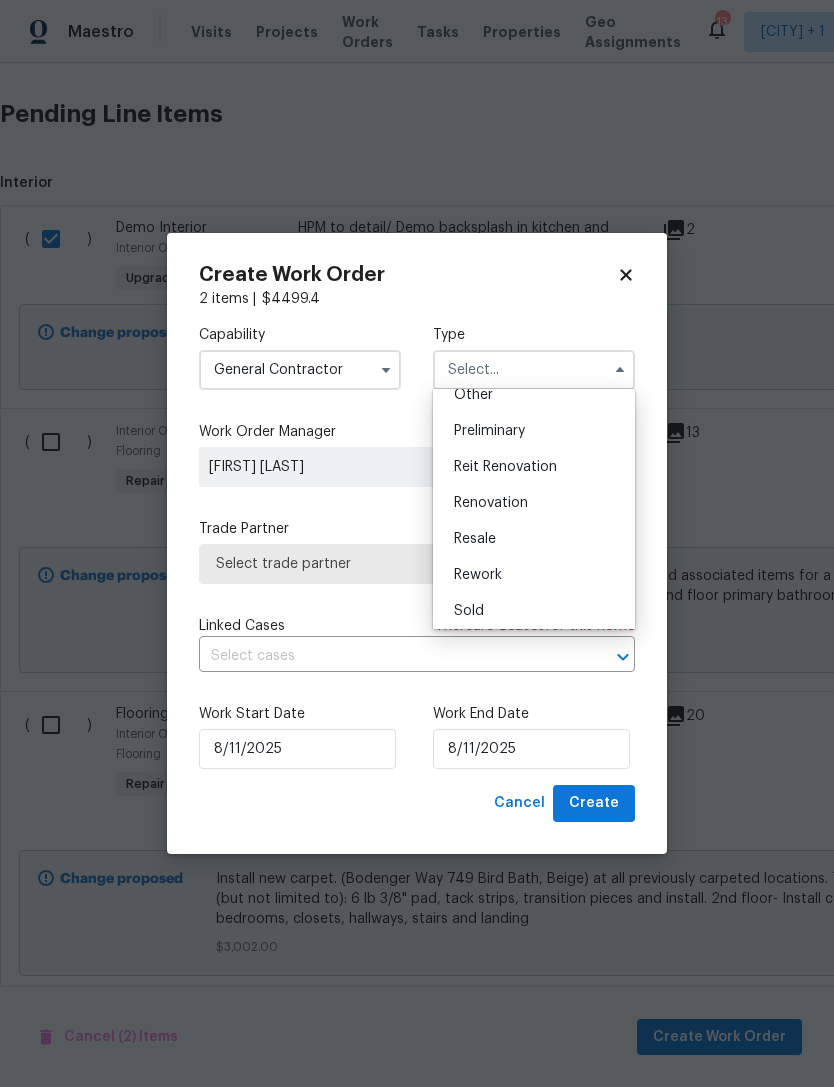 scroll, scrollTop: 423, scrollLeft: 0, axis: vertical 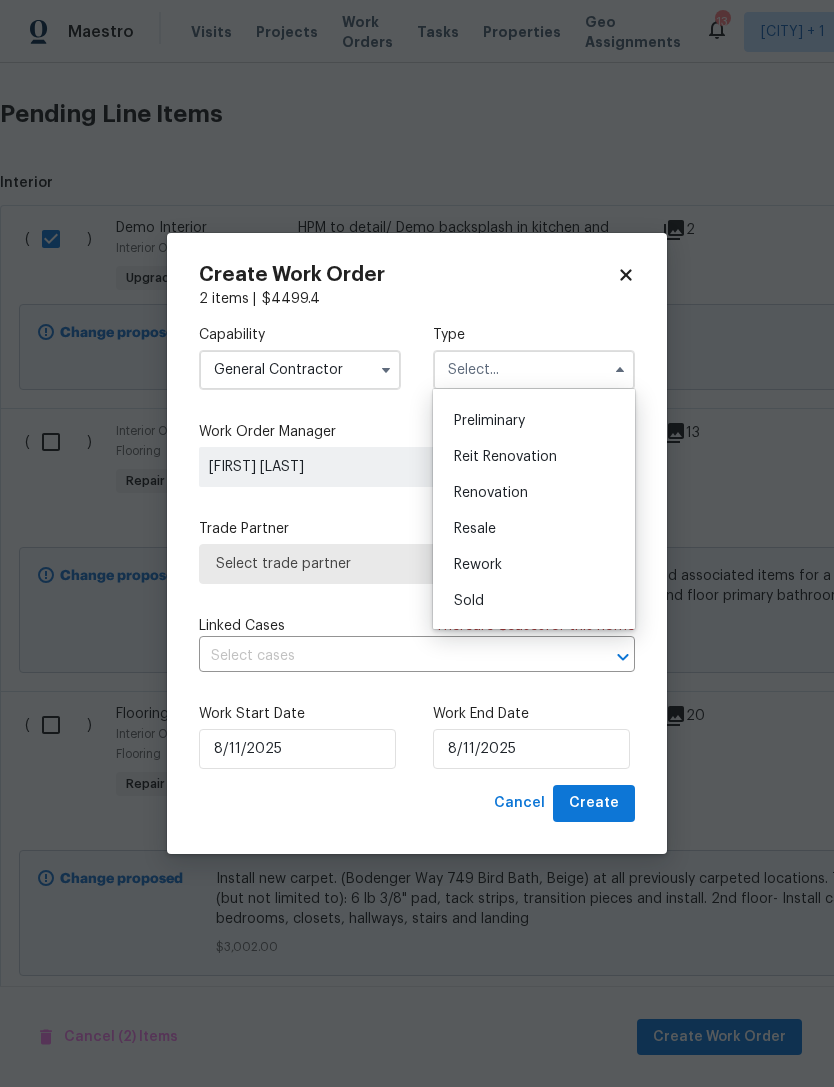 click on "Renovation" at bounding box center (534, 493) 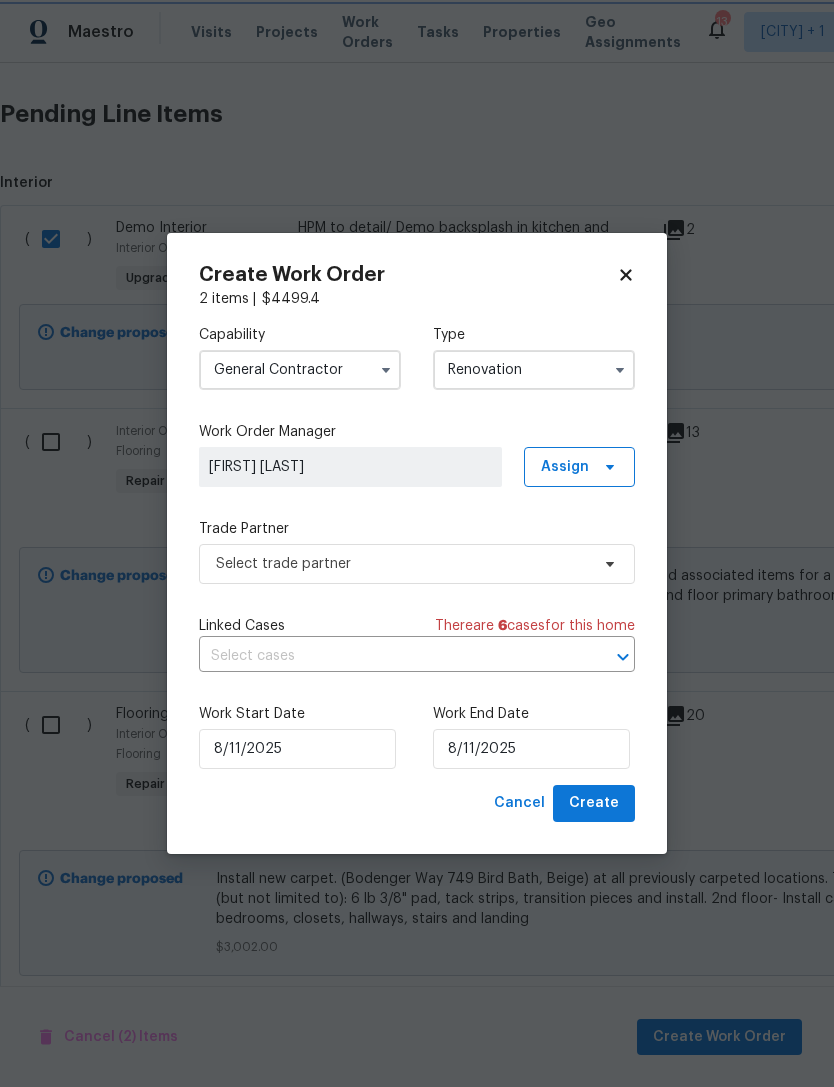 type on "Renovation" 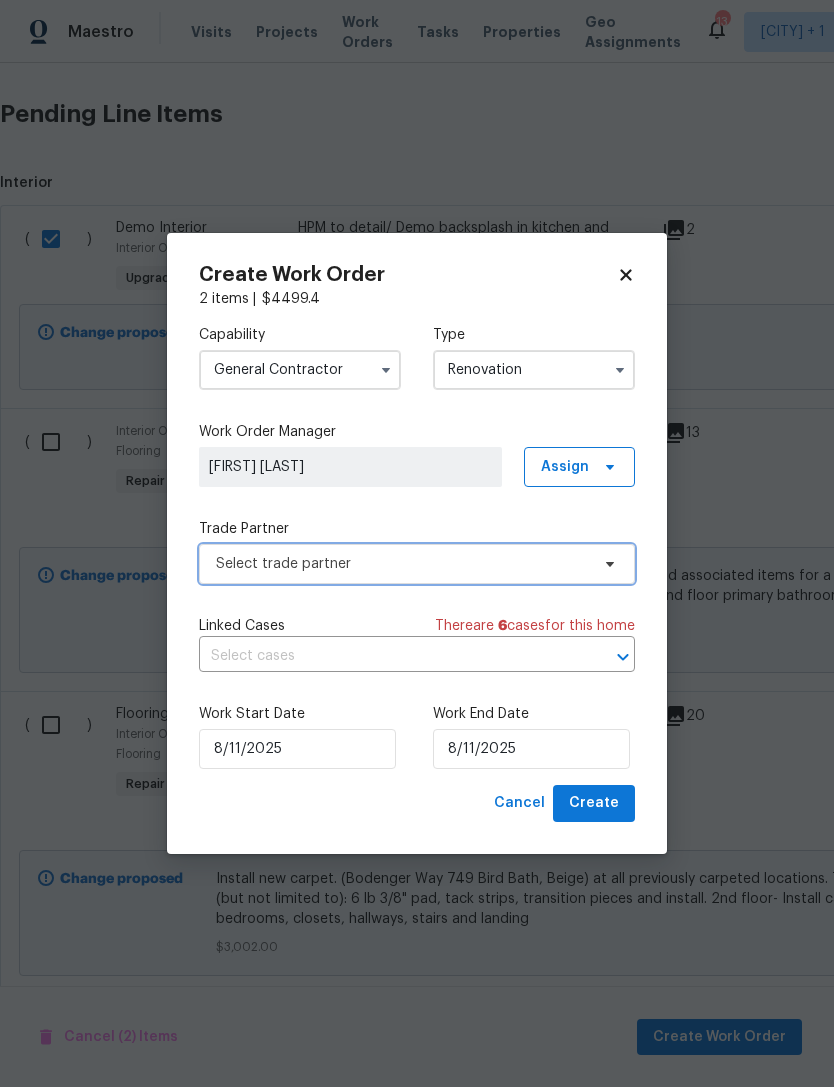 click 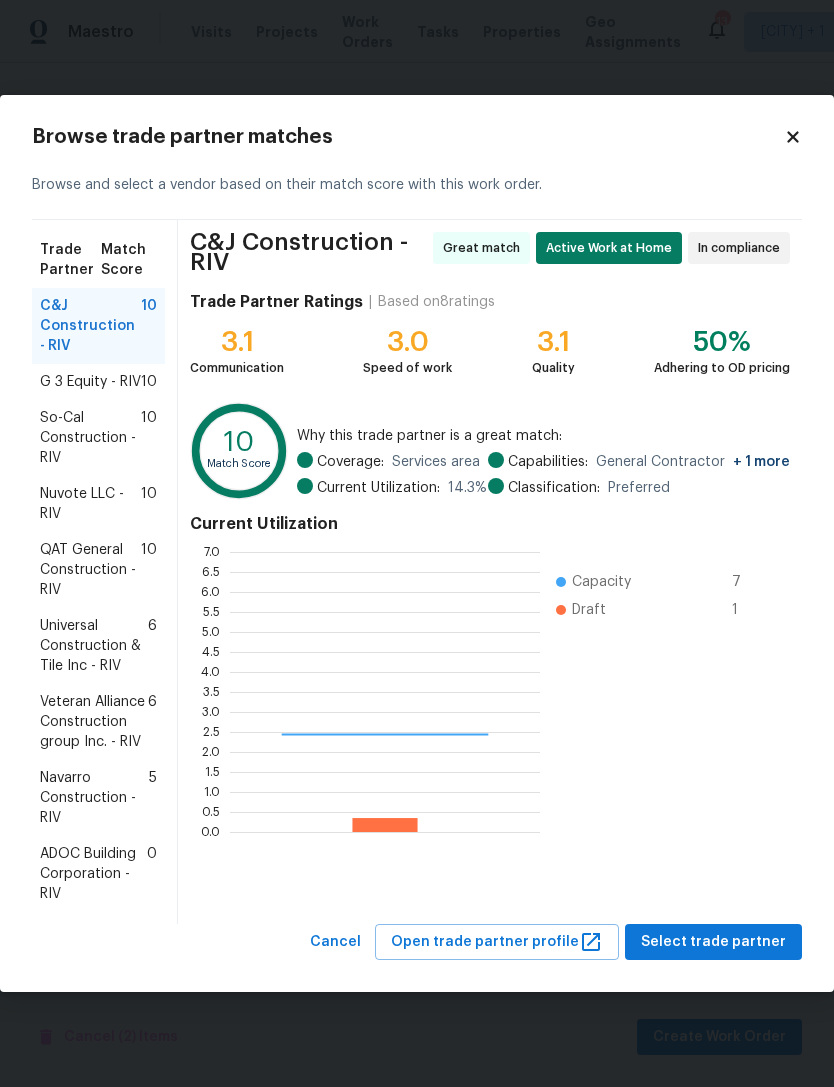 scroll, scrollTop: 2, scrollLeft: 2, axis: both 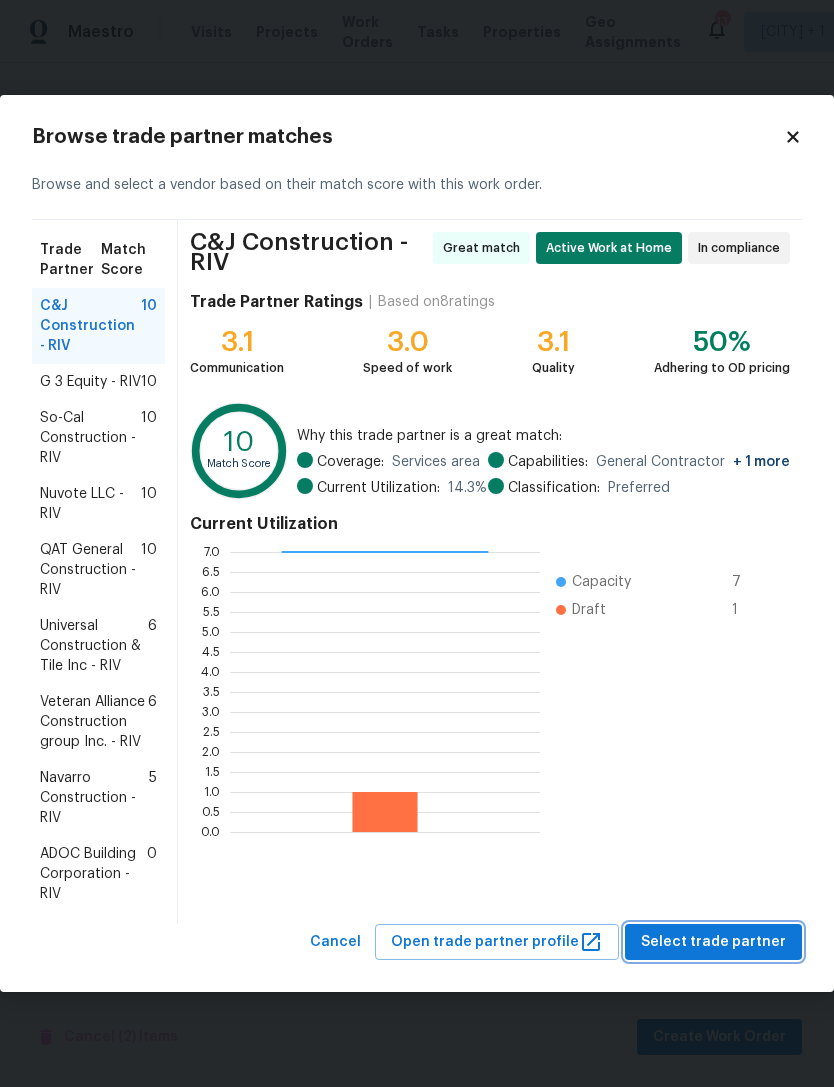 click on "Select trade partner" at bounding box center (713, 942) 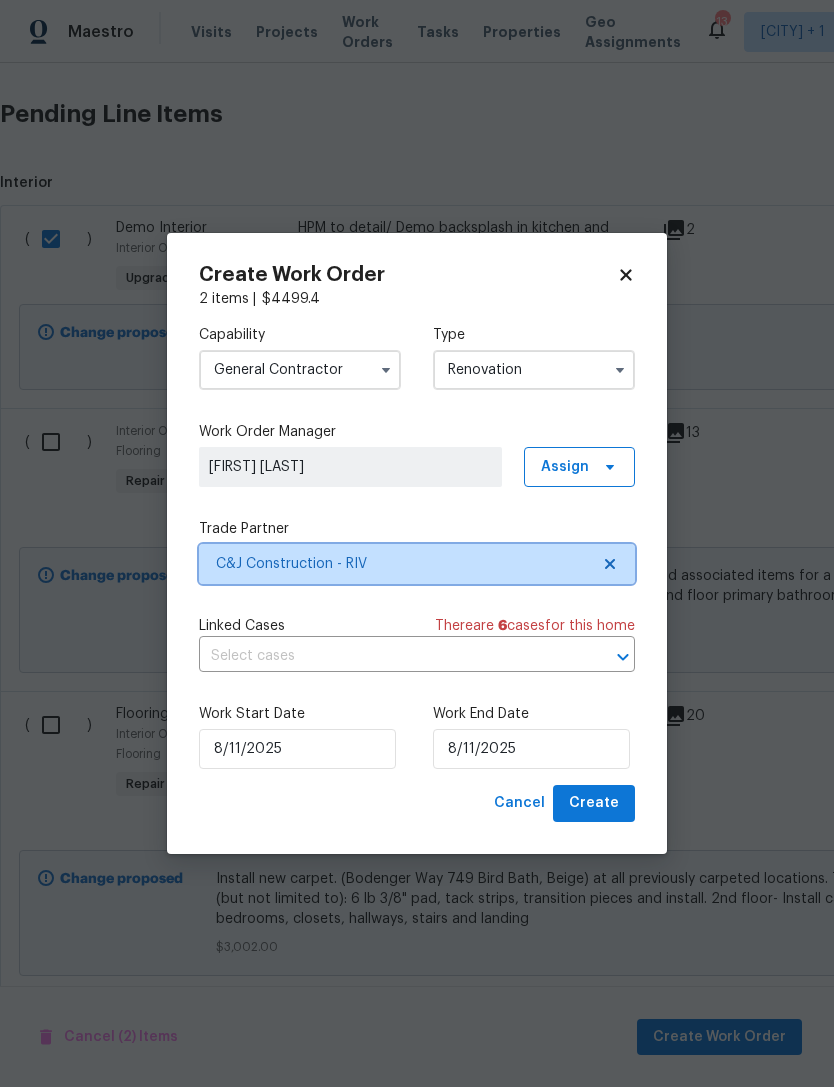 click 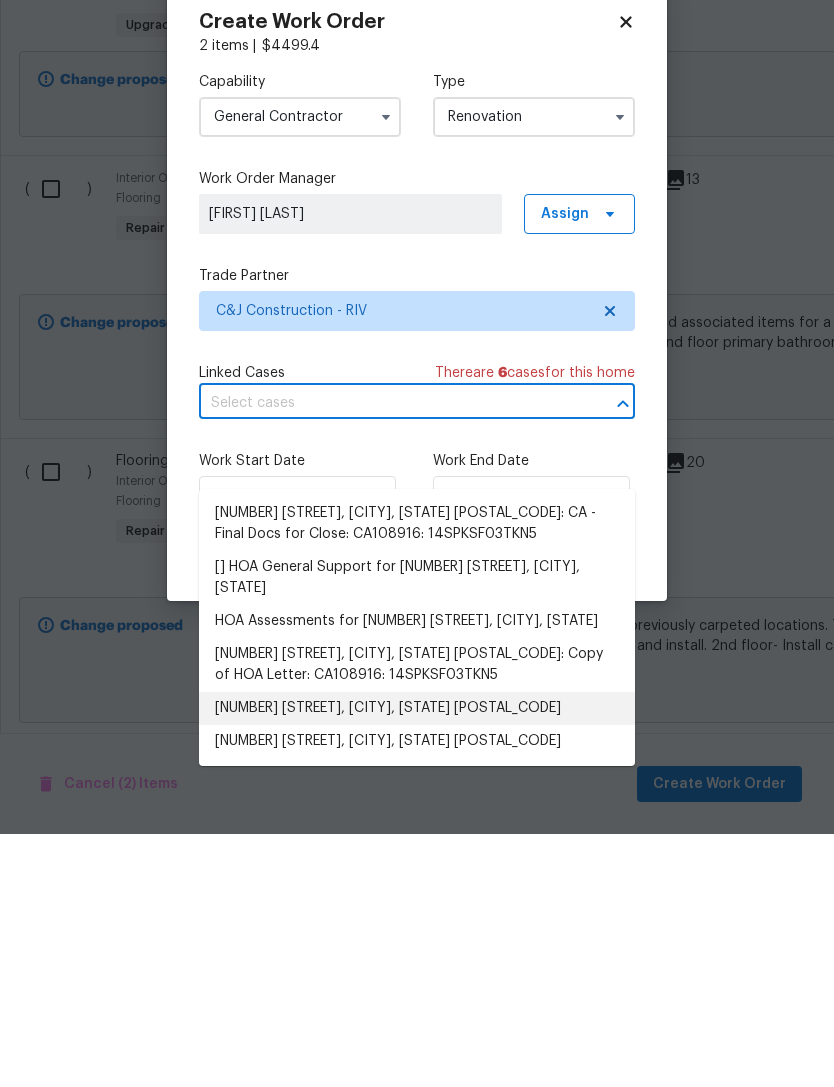 click on "[NUMBER] [STREET], [CITY], [STATE] [POSTAL_CODE]" at bounding box center (417, 961) 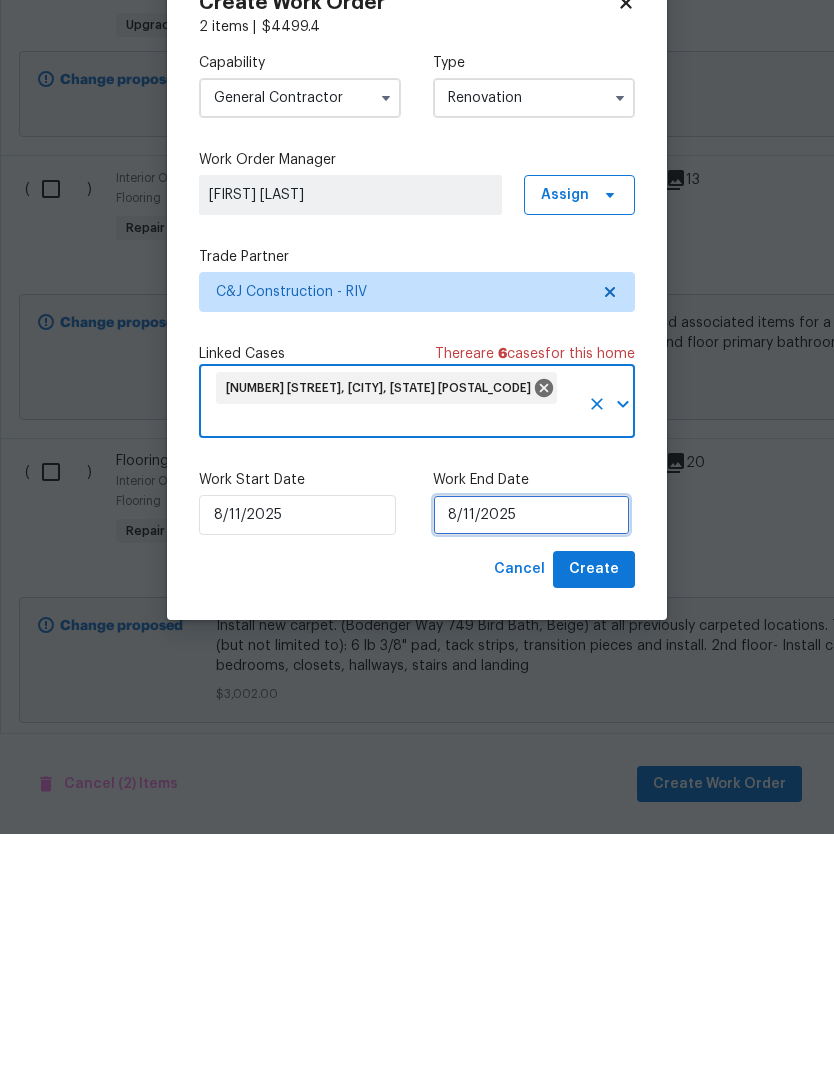 click on "8/11/2025" at bounding box center [531, 768] 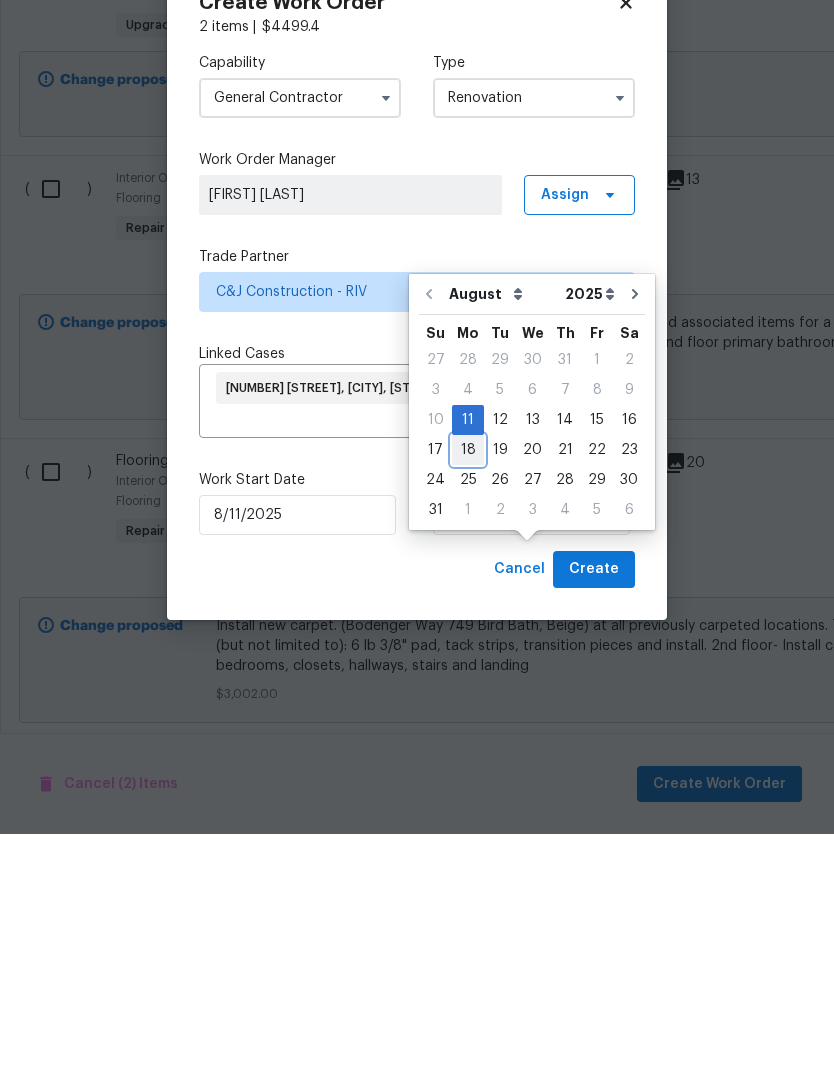 click on "18" at bounding box center [468, 703] 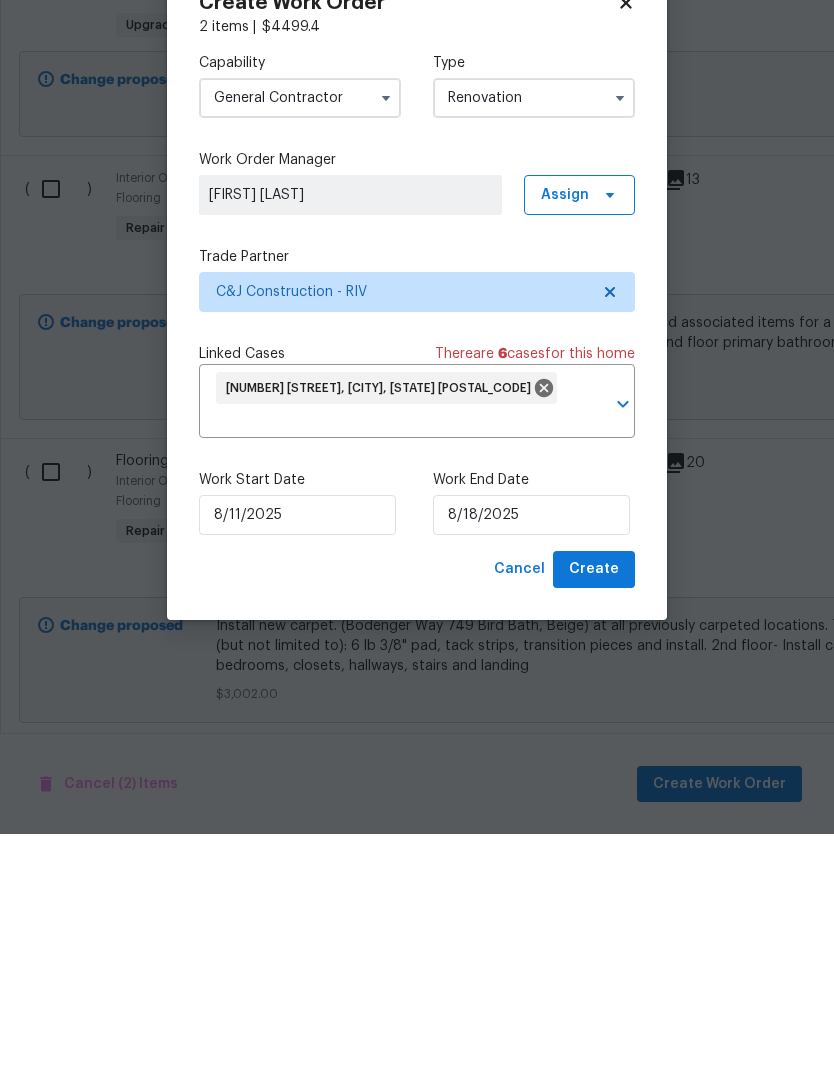 type on "8/18/2025" 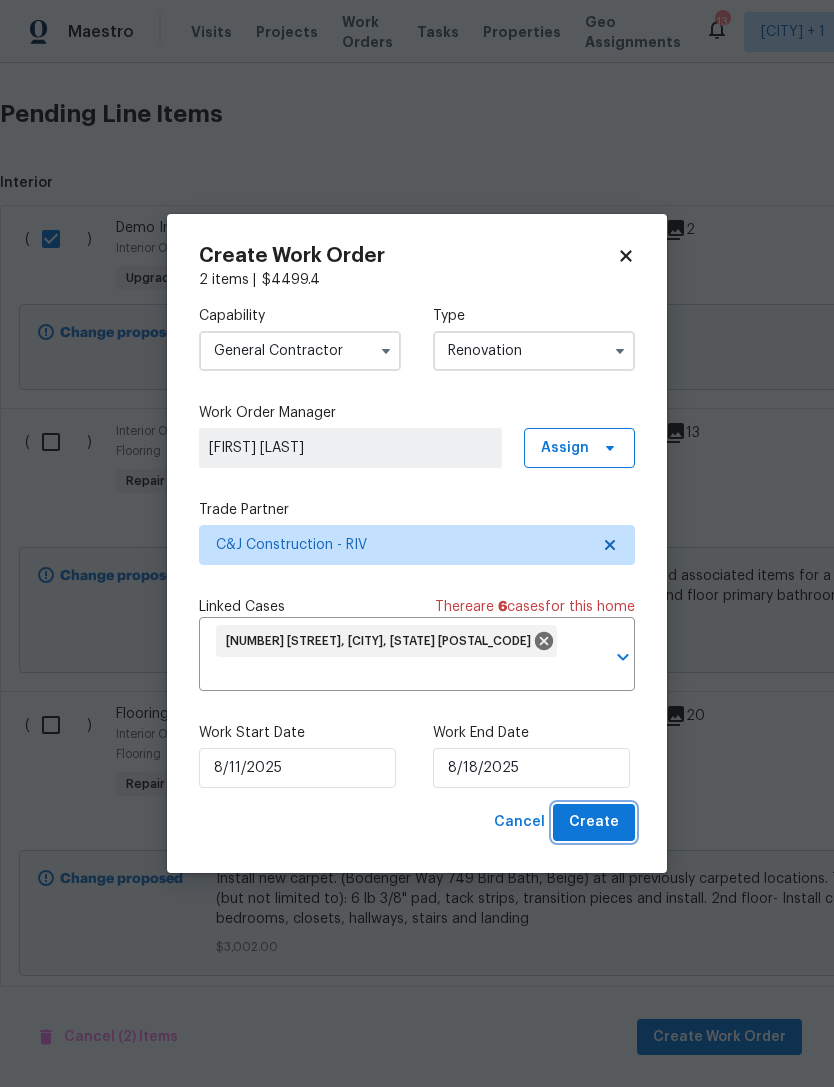 click on "Create" at bounding box center [594, 822] 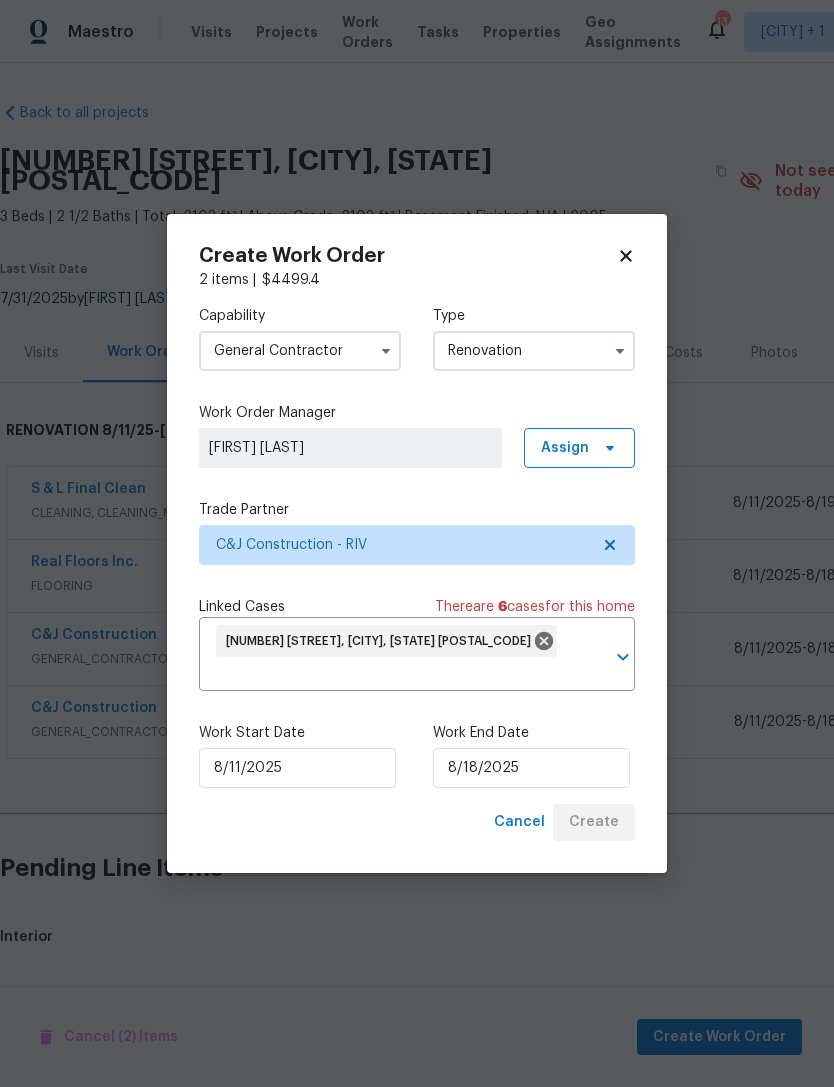 scroll, scrollTop: 0, scrollLeft: 0, axis: both 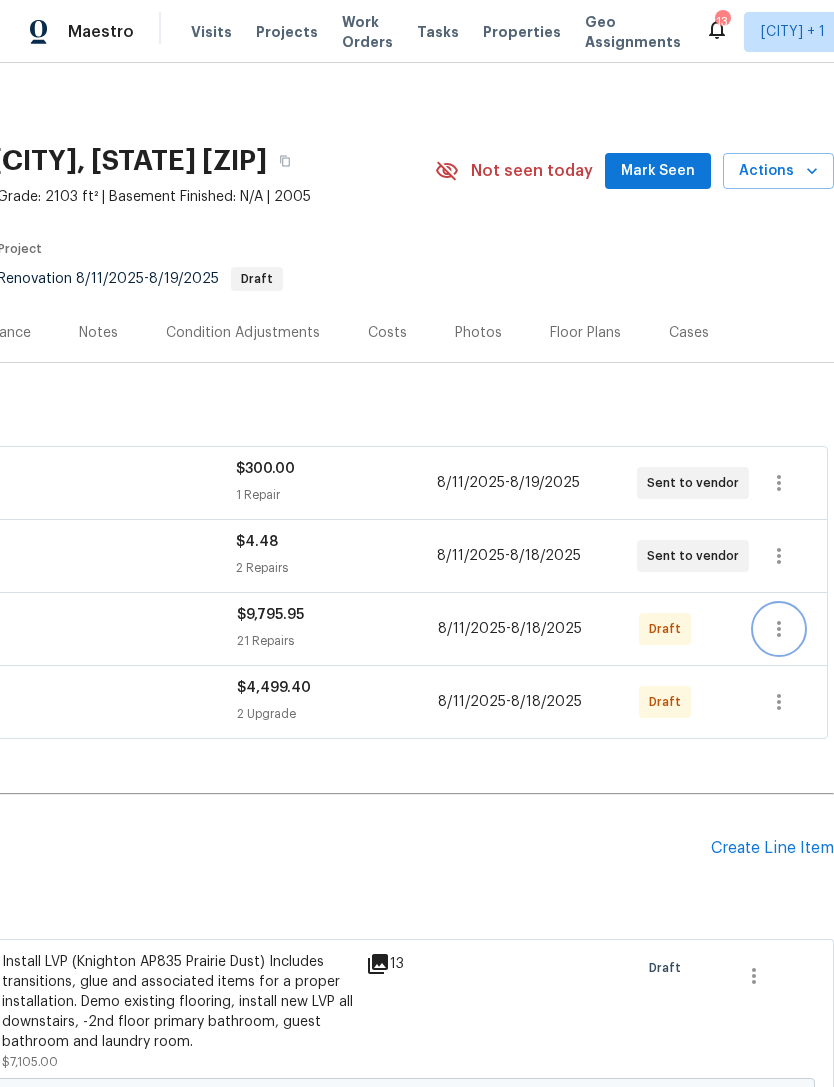 click 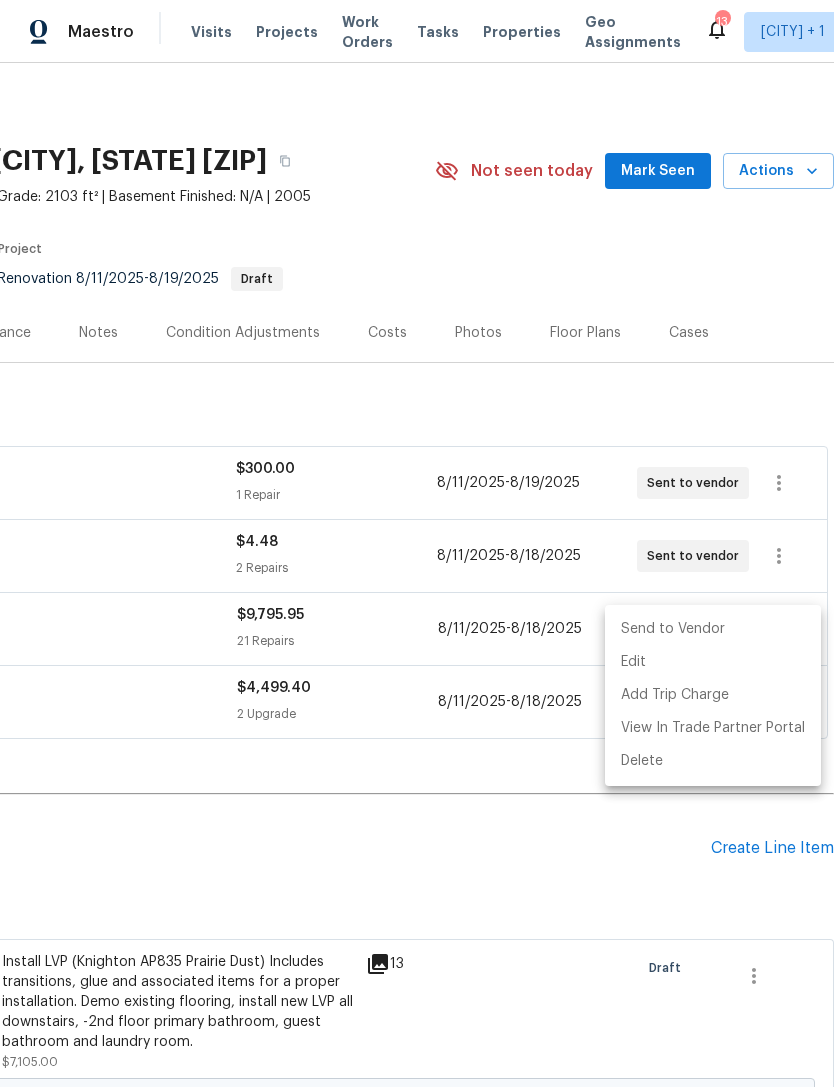 click on "Send to Vendor" at bounding box center (713, 629) 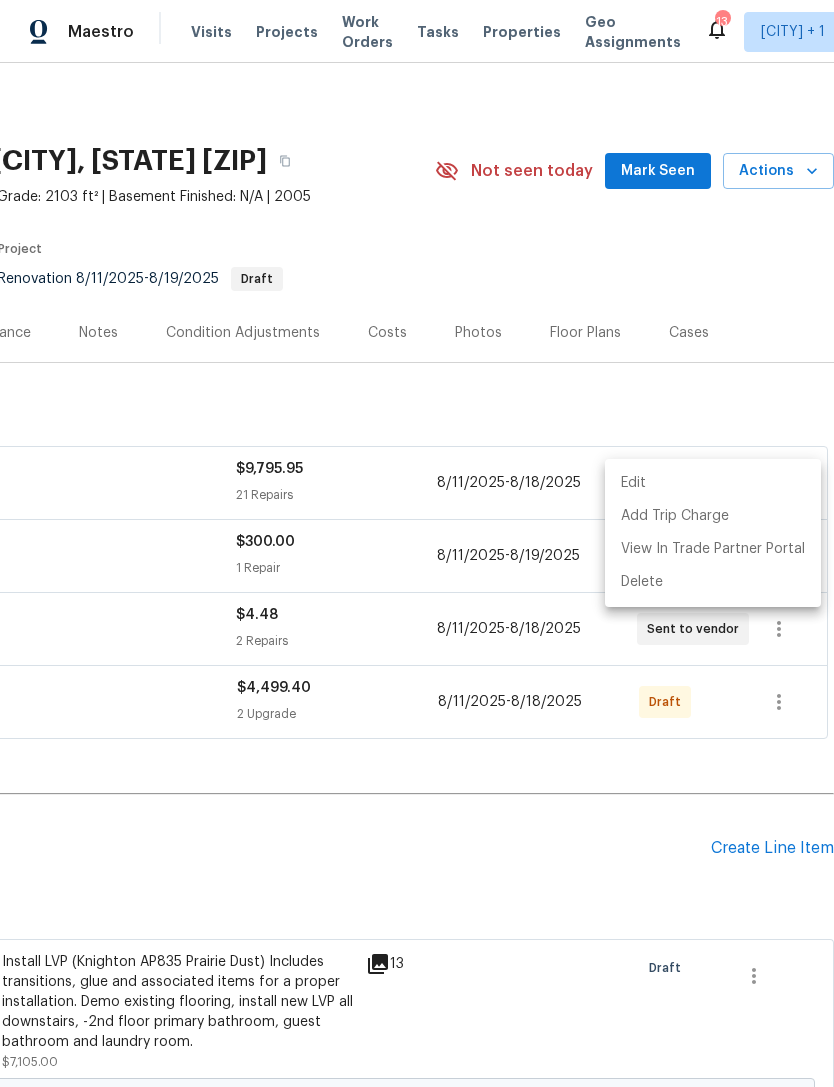 click at bounding box center (417, 543) 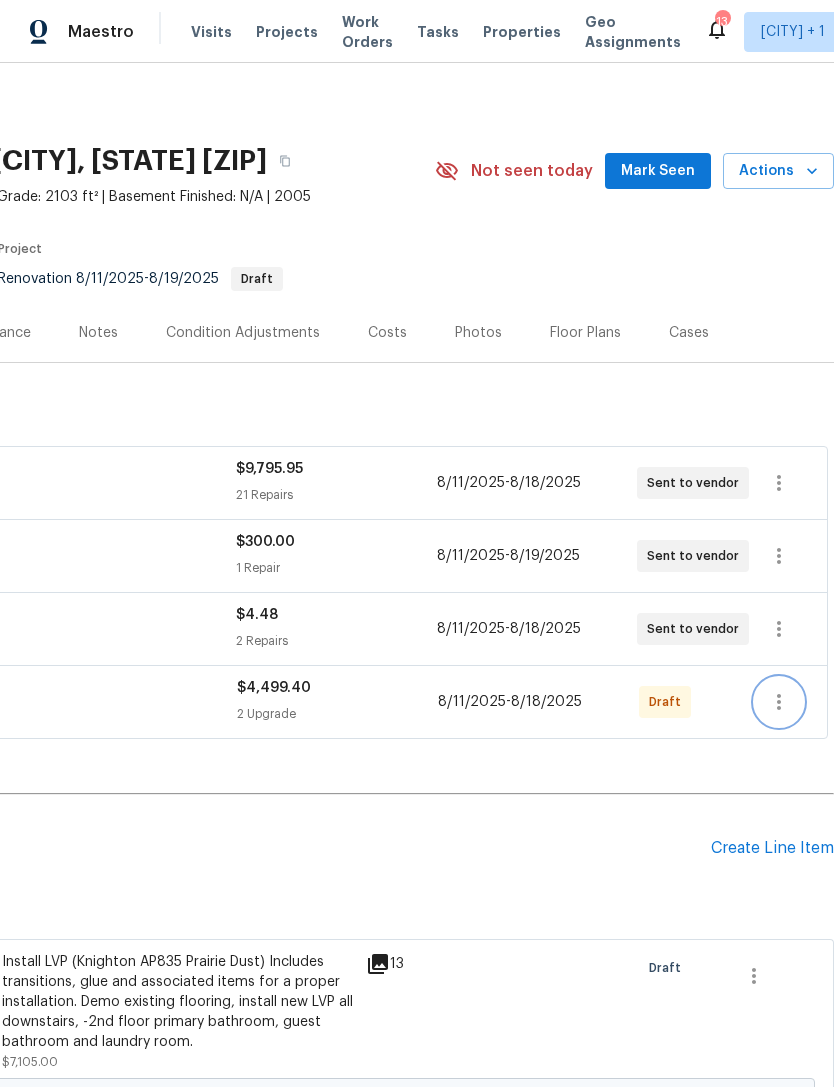 click at bounding box center (779, 702) 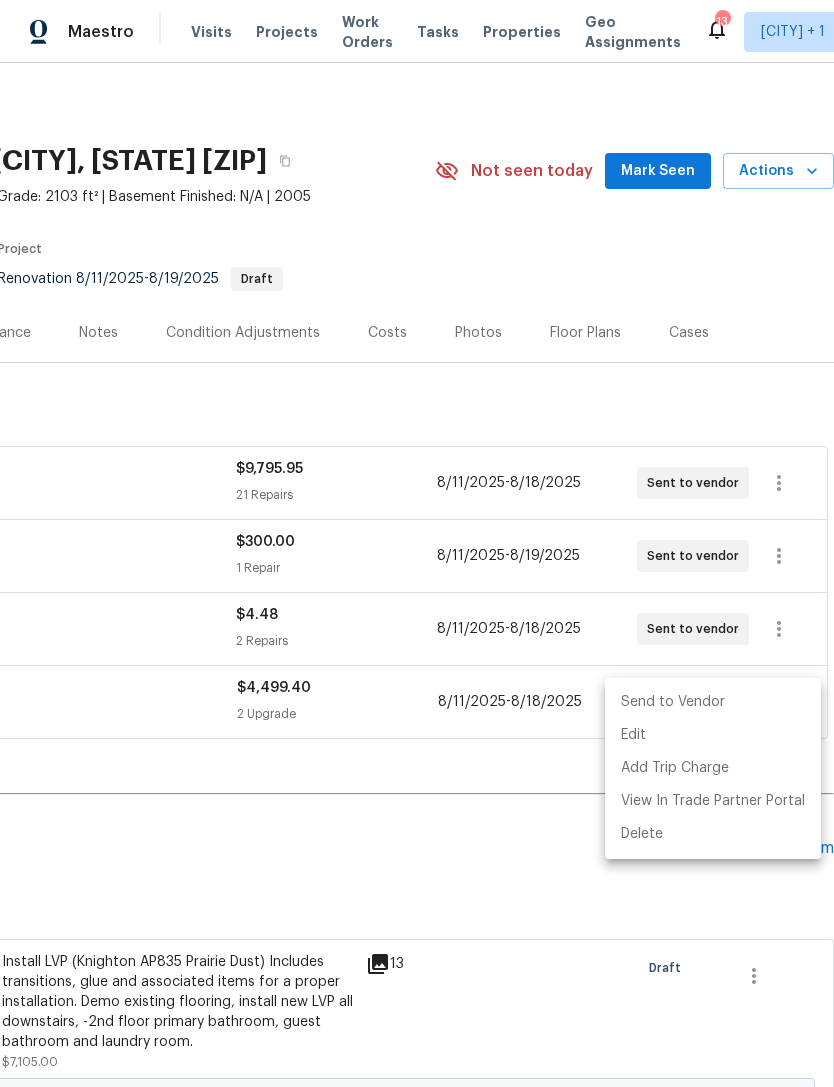 click on "Send to Vendor" at bounding box center [713, 702] 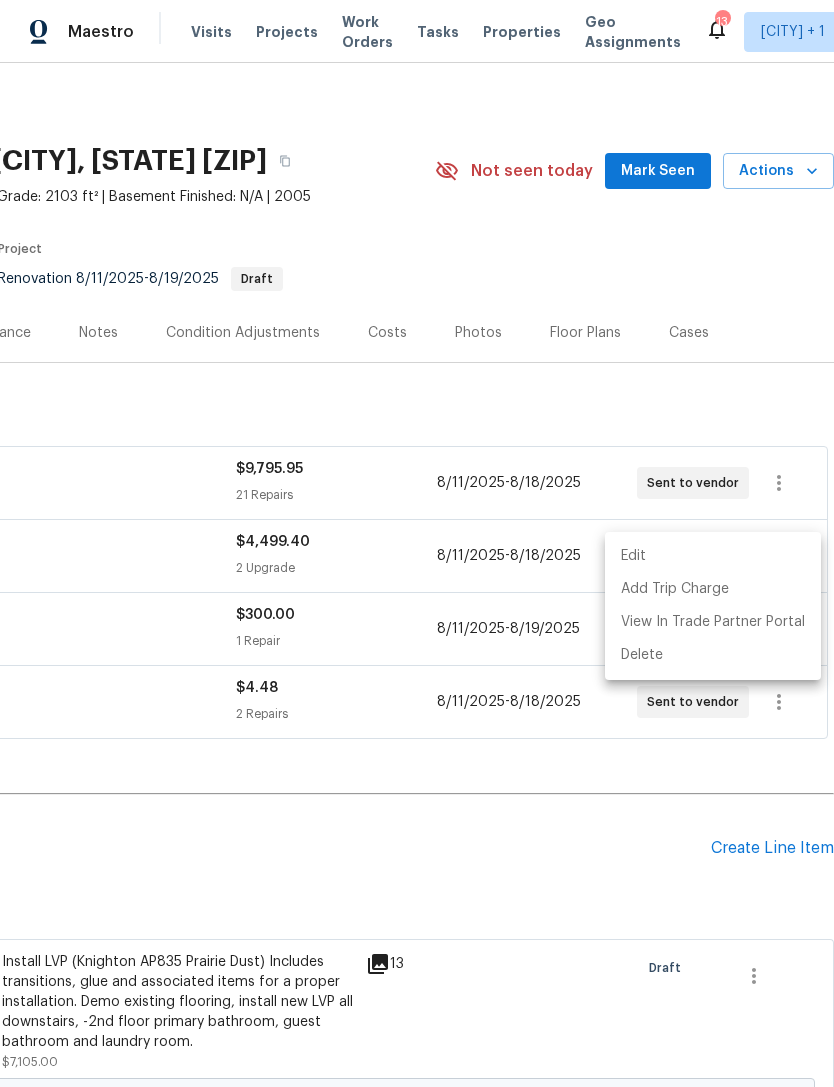 click at bounding box center [417, 543] 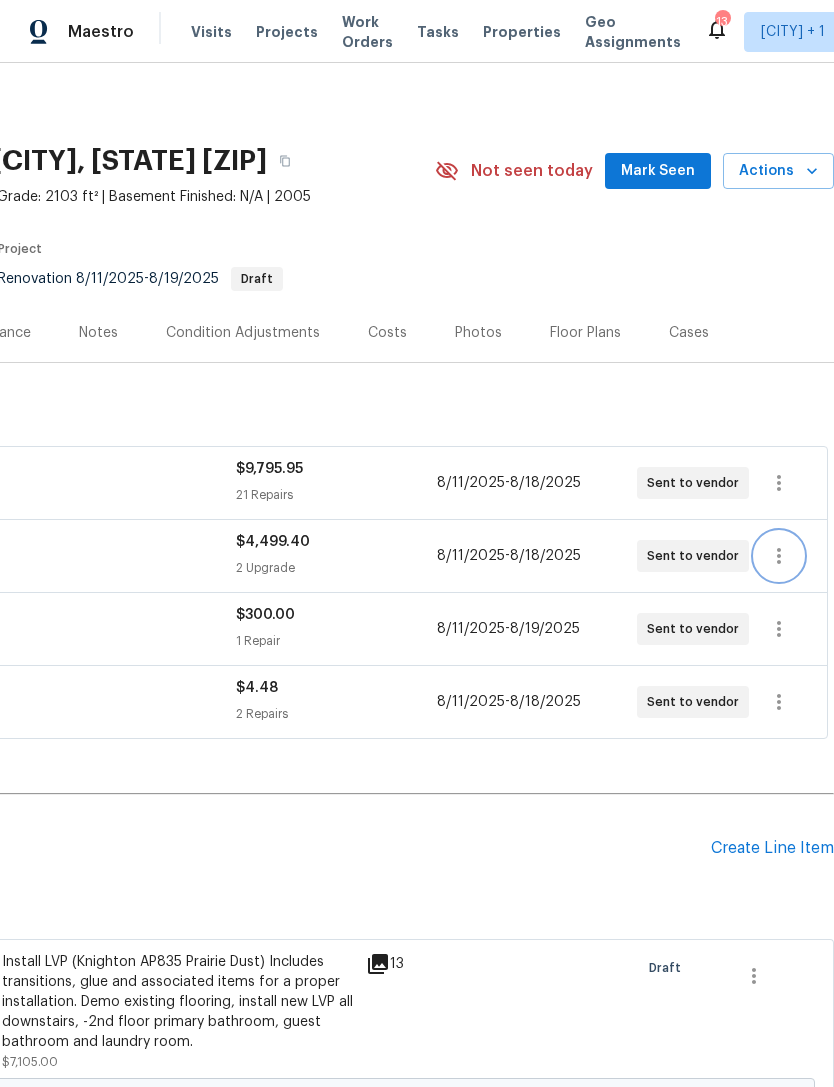 scroll, scrollTop: 0, scrollLeft: 296, axis: horizontal 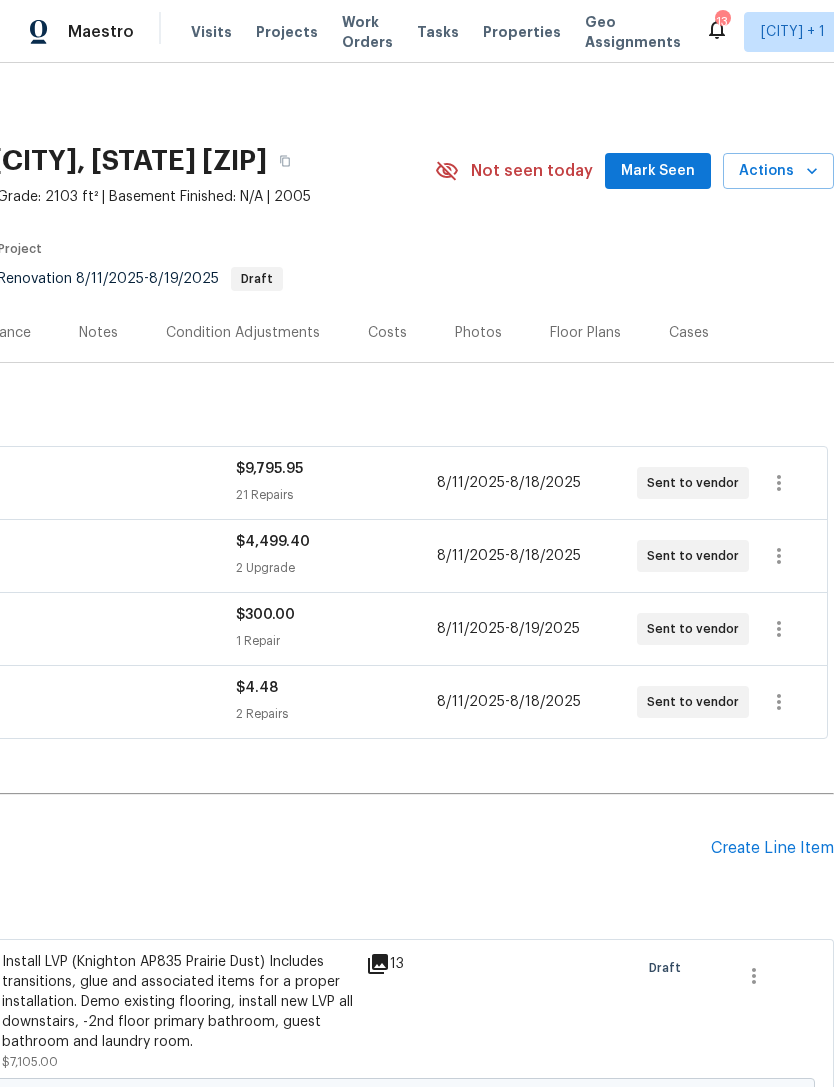 click on "Mark Seen" at bounding box center (658, 171) 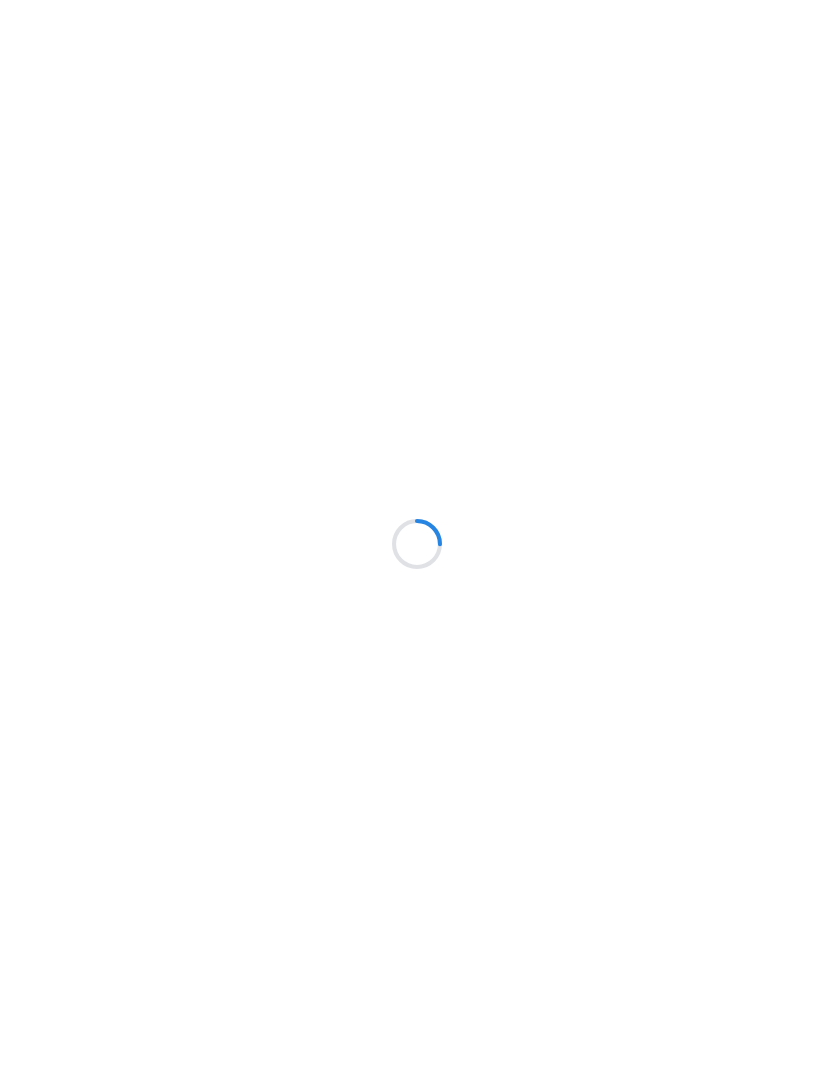 scroll, scrollTop: 0, scrollLeft: 0, axis: both 